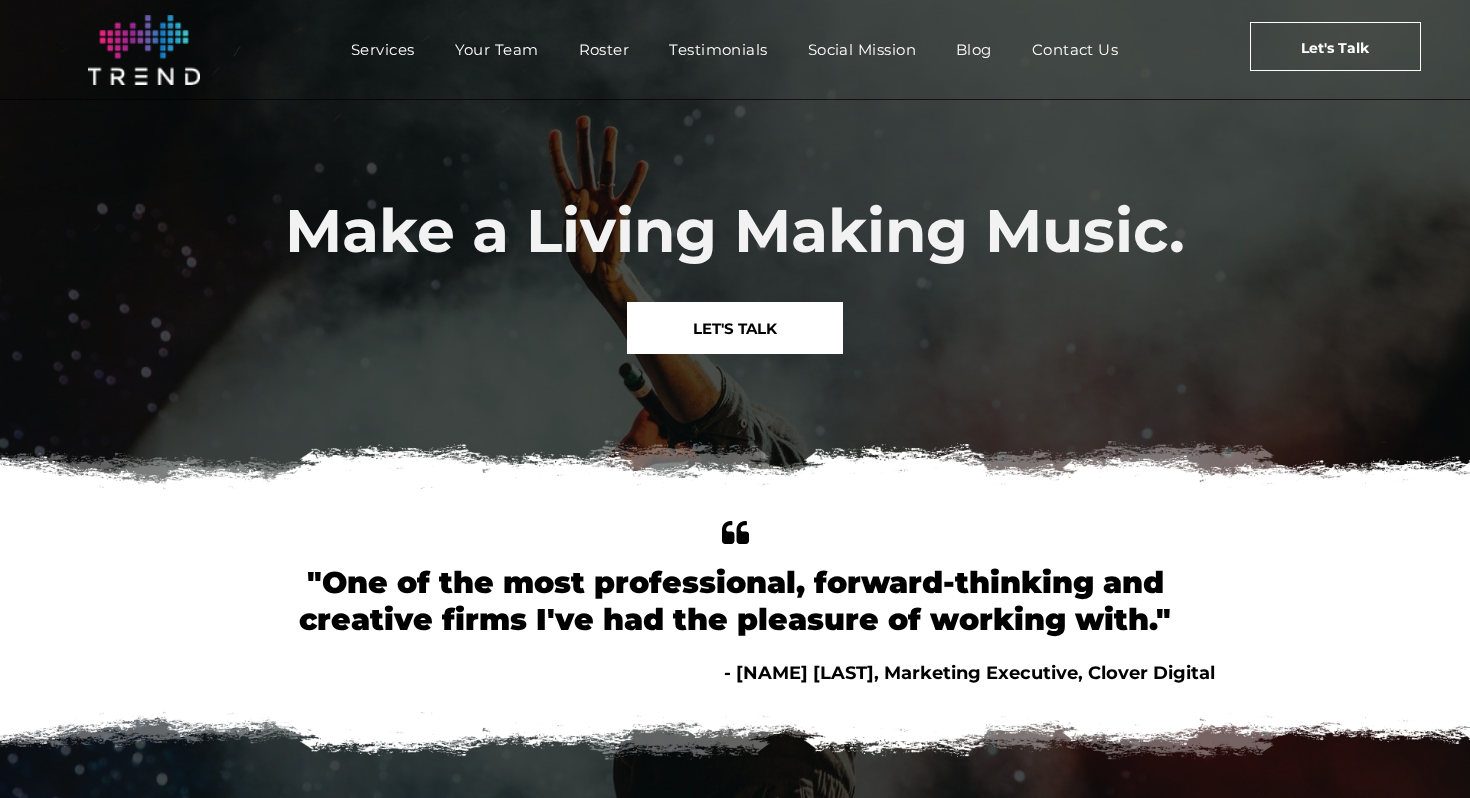 scroll, scrollTop: 0, scrollLeft: 0, axis: both 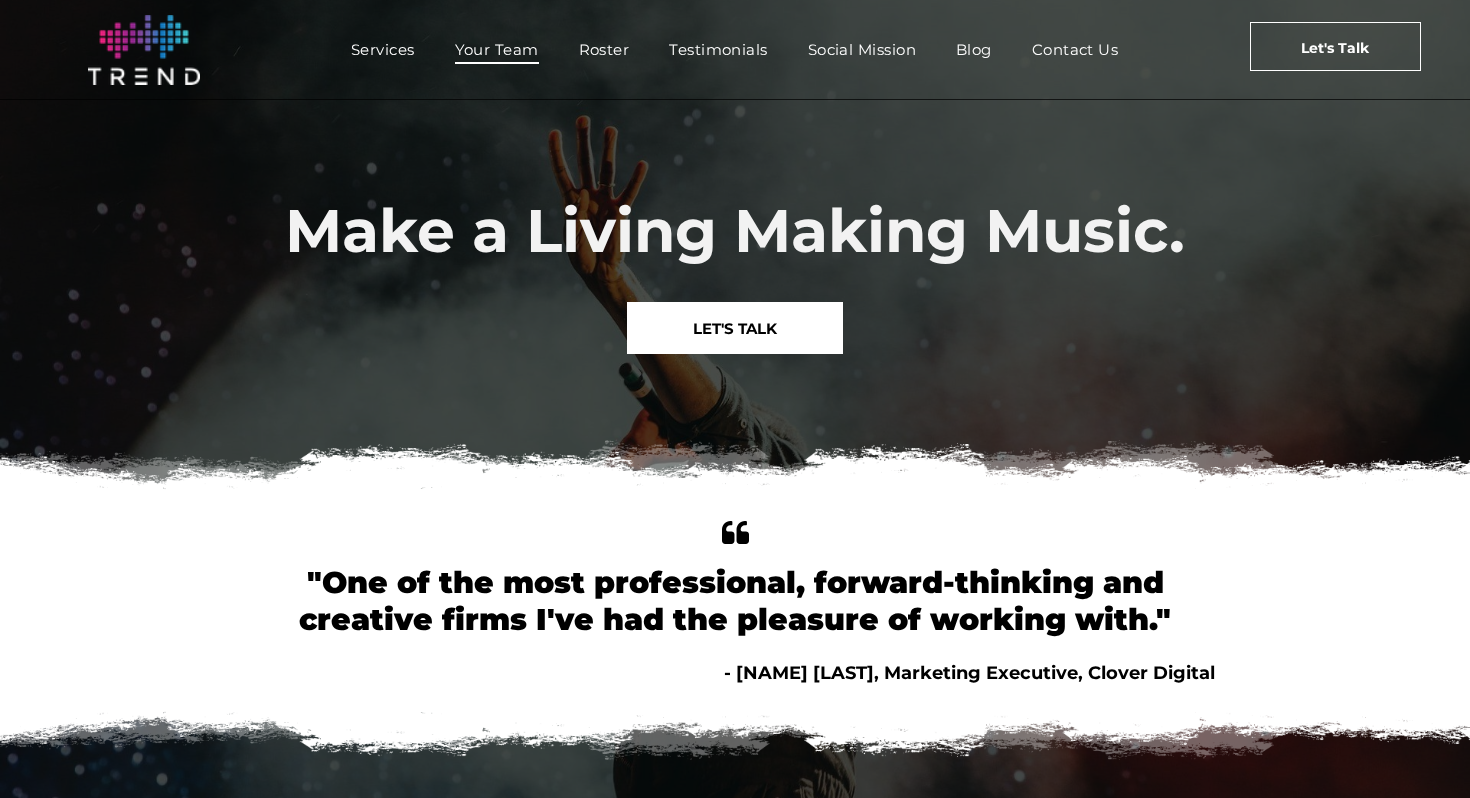 click on "Your Team" at bounding box center [497, 49] 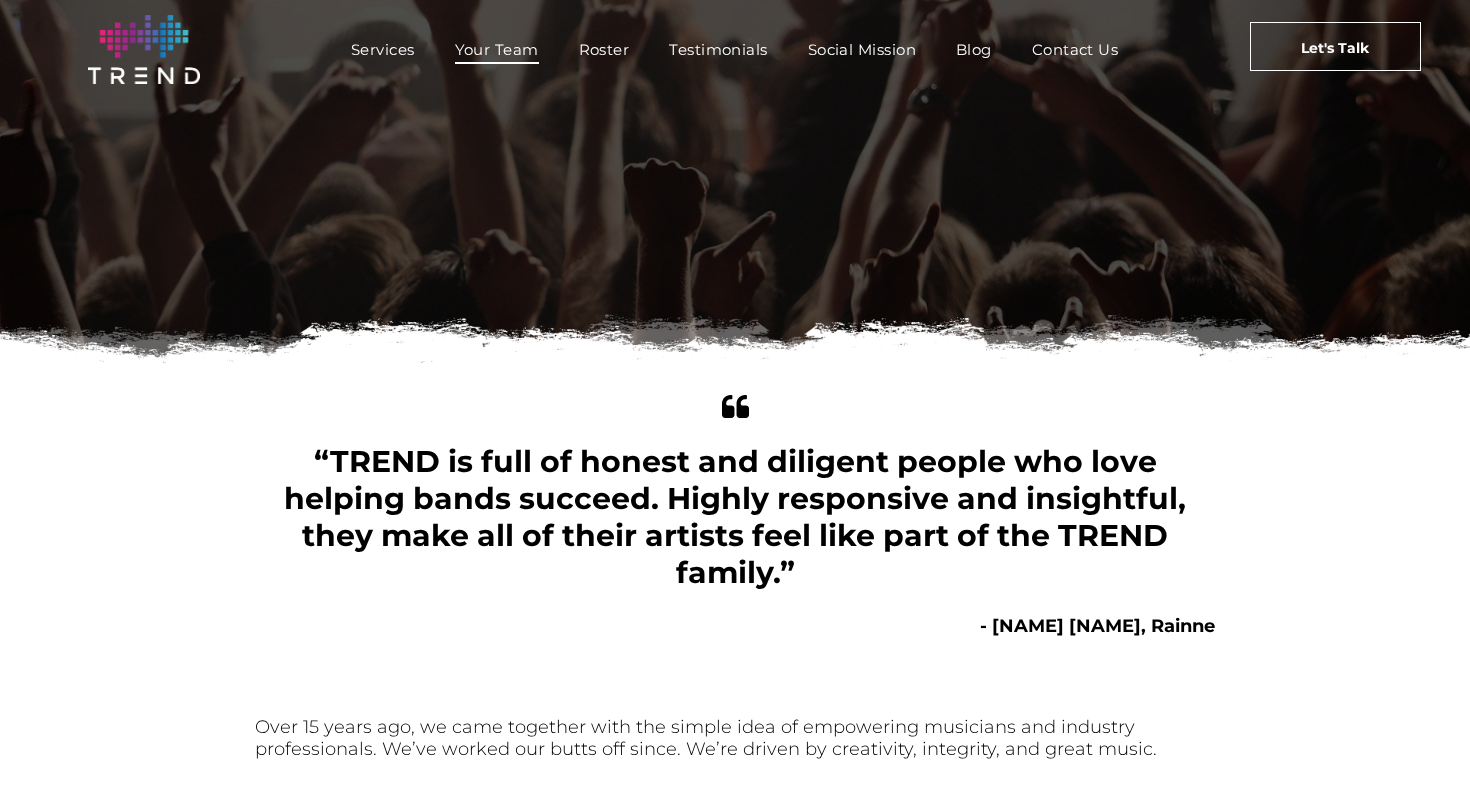 scroll, scrollTop: 0, scrollLeft: 0, axis: both 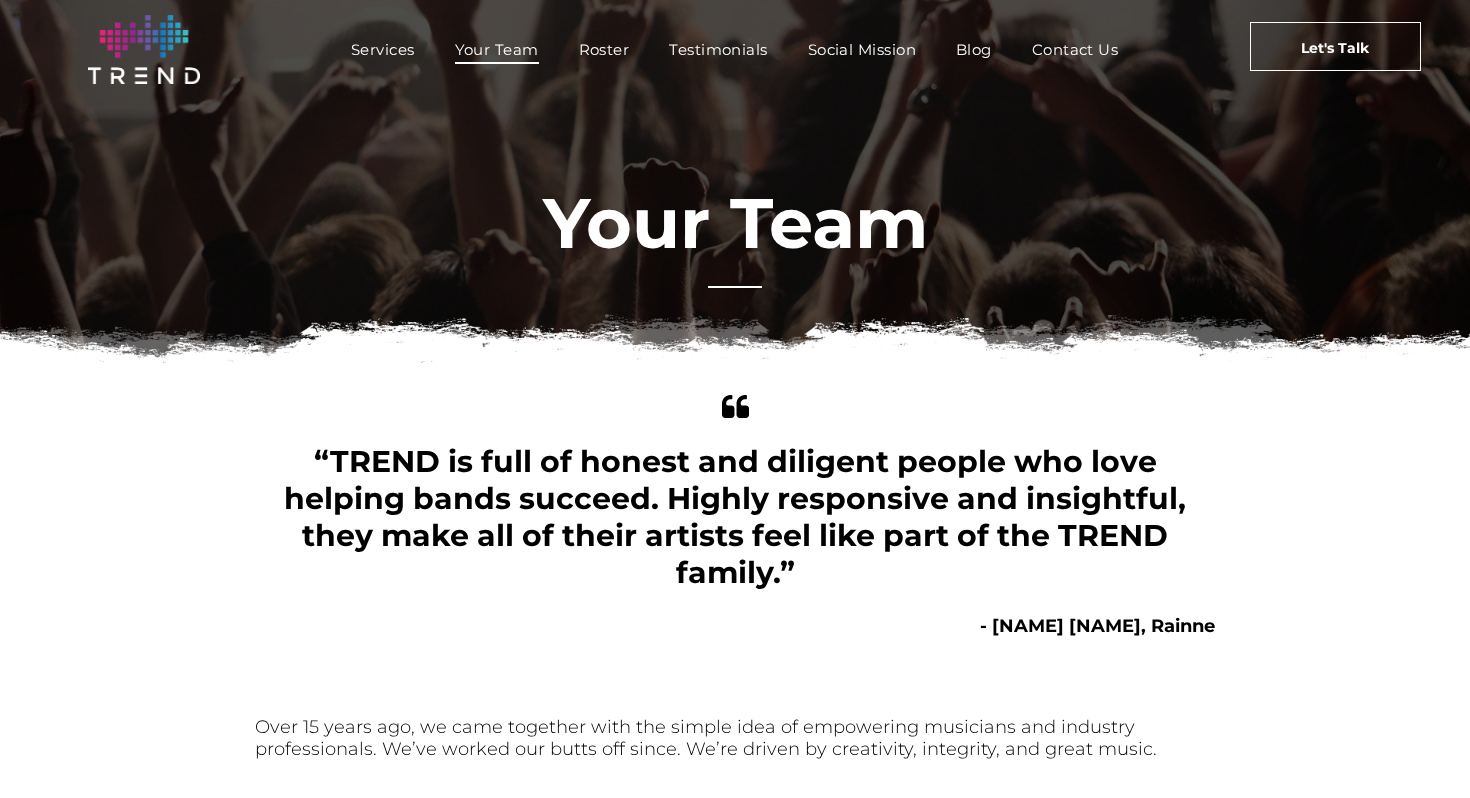 click on "Services
Your Team
Roster
Testimonials
Social Mission
Blog
Contact Us" at bounding box center [735, 49] 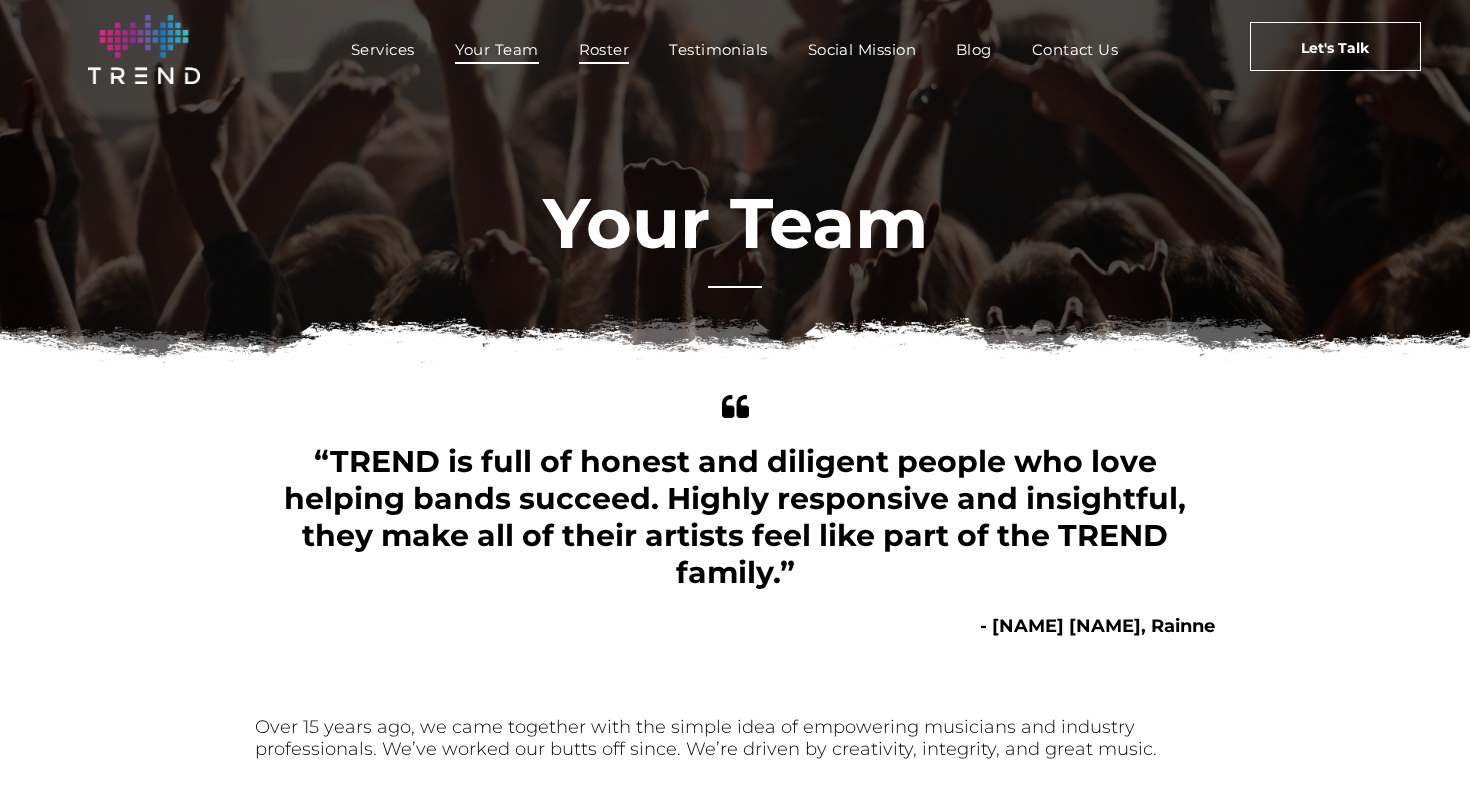 click on "Roster" at bounding box center [604, 49] 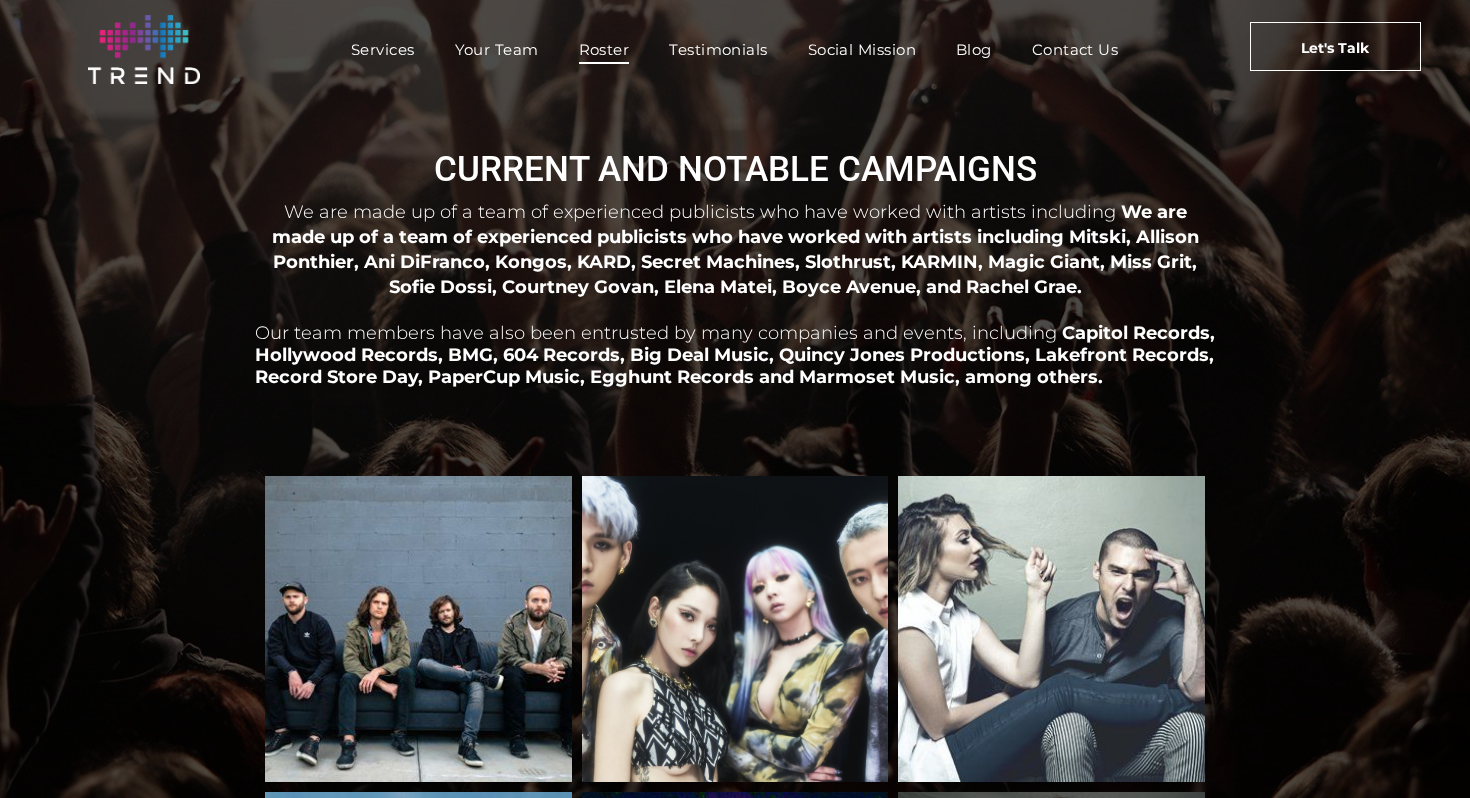 scroll, scrollTop: 0, scrollLeft: 0, axis: both 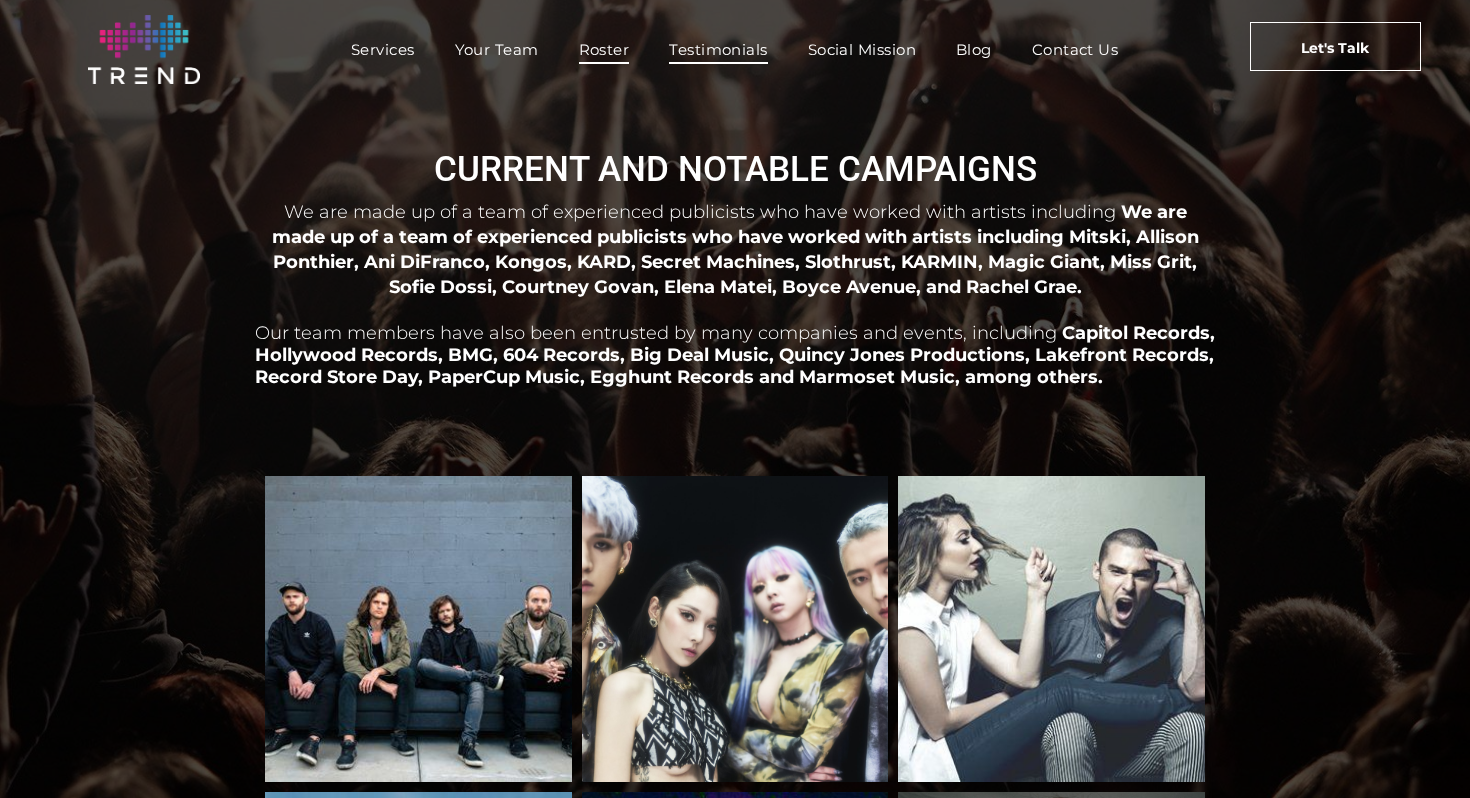 click on "Testimonials" at bounding box center (718, 49) 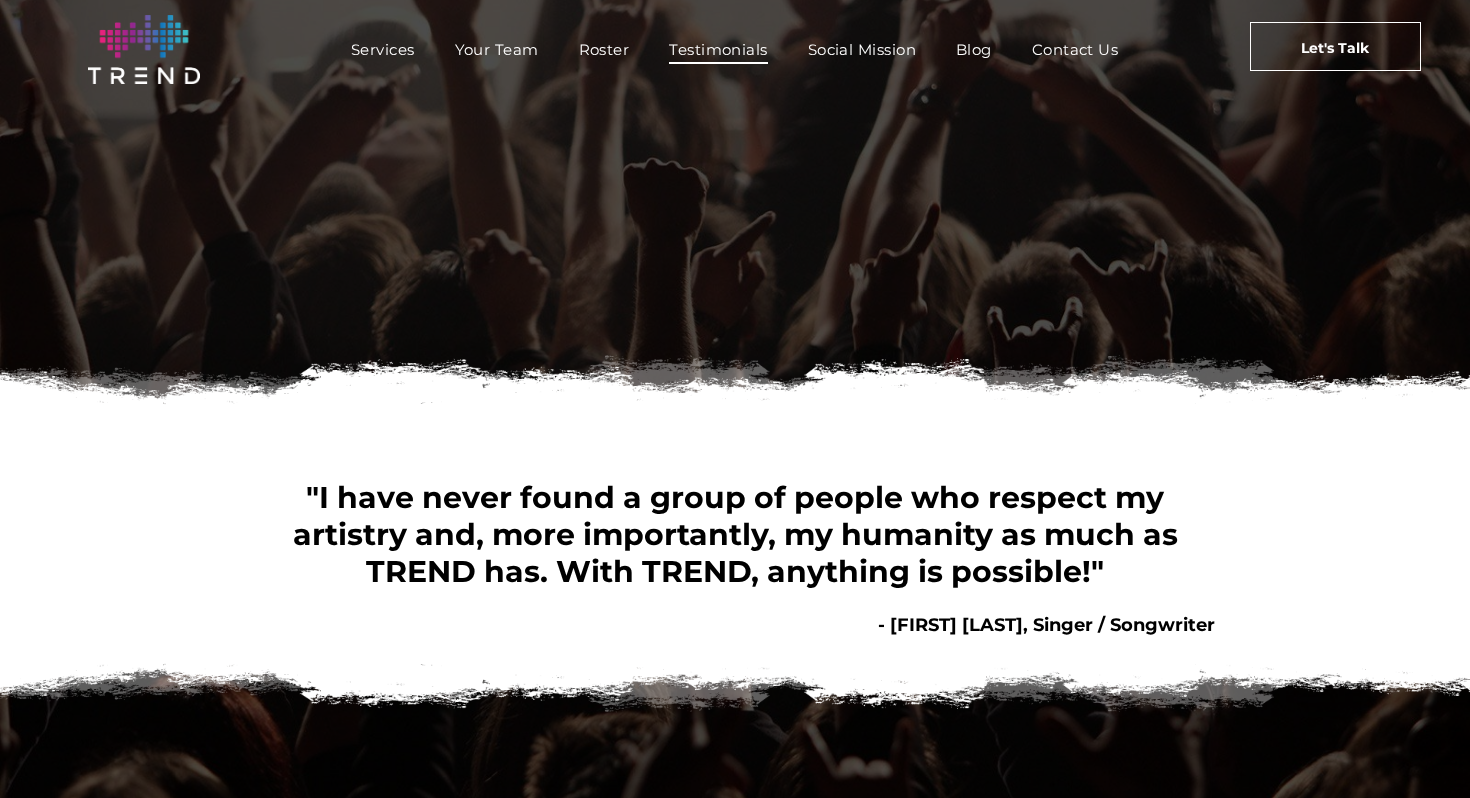 scroll, scrollTop: 0, scrollLeft: 0, axis: both 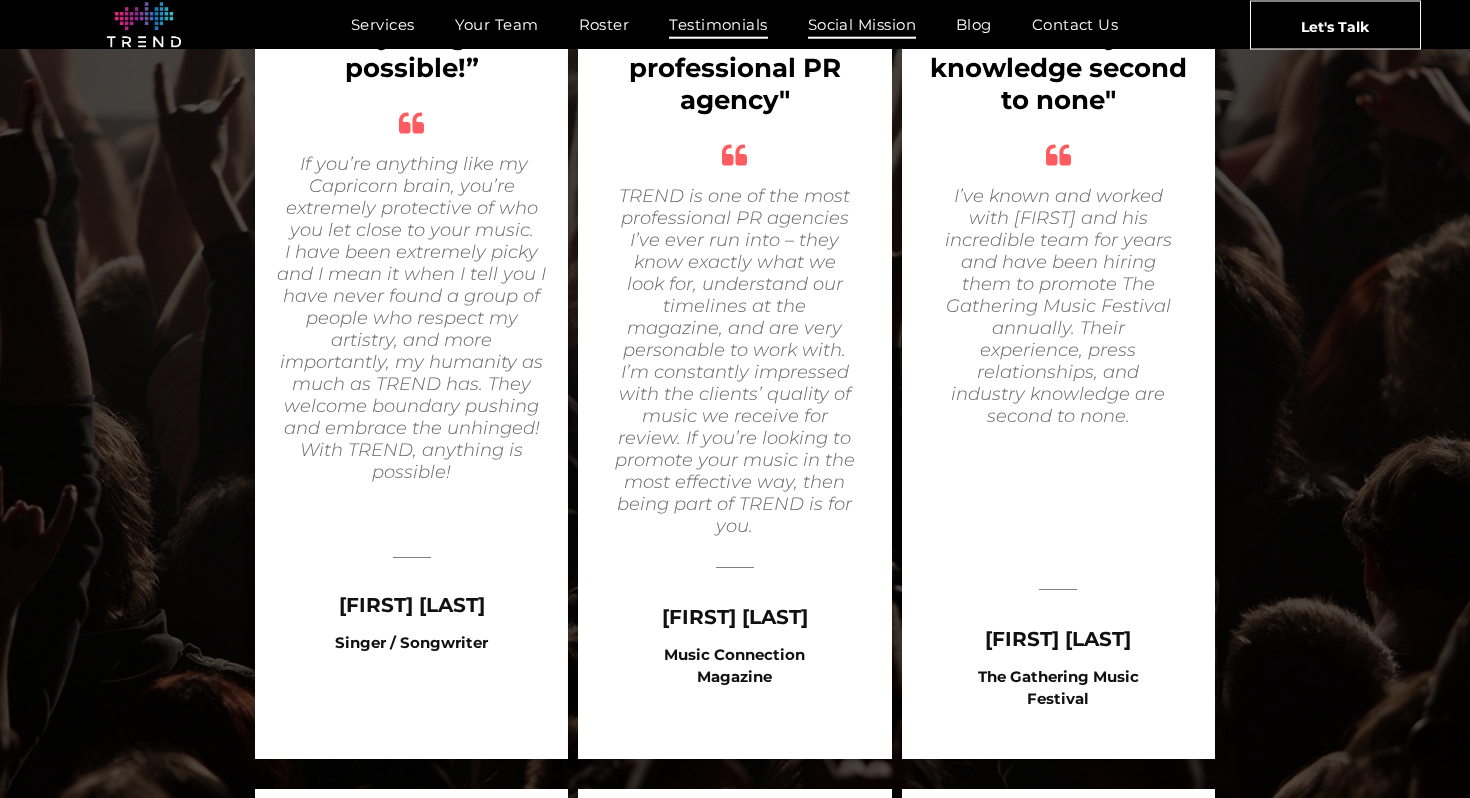 click on "Social Mission" at bounding box center [862, 24] 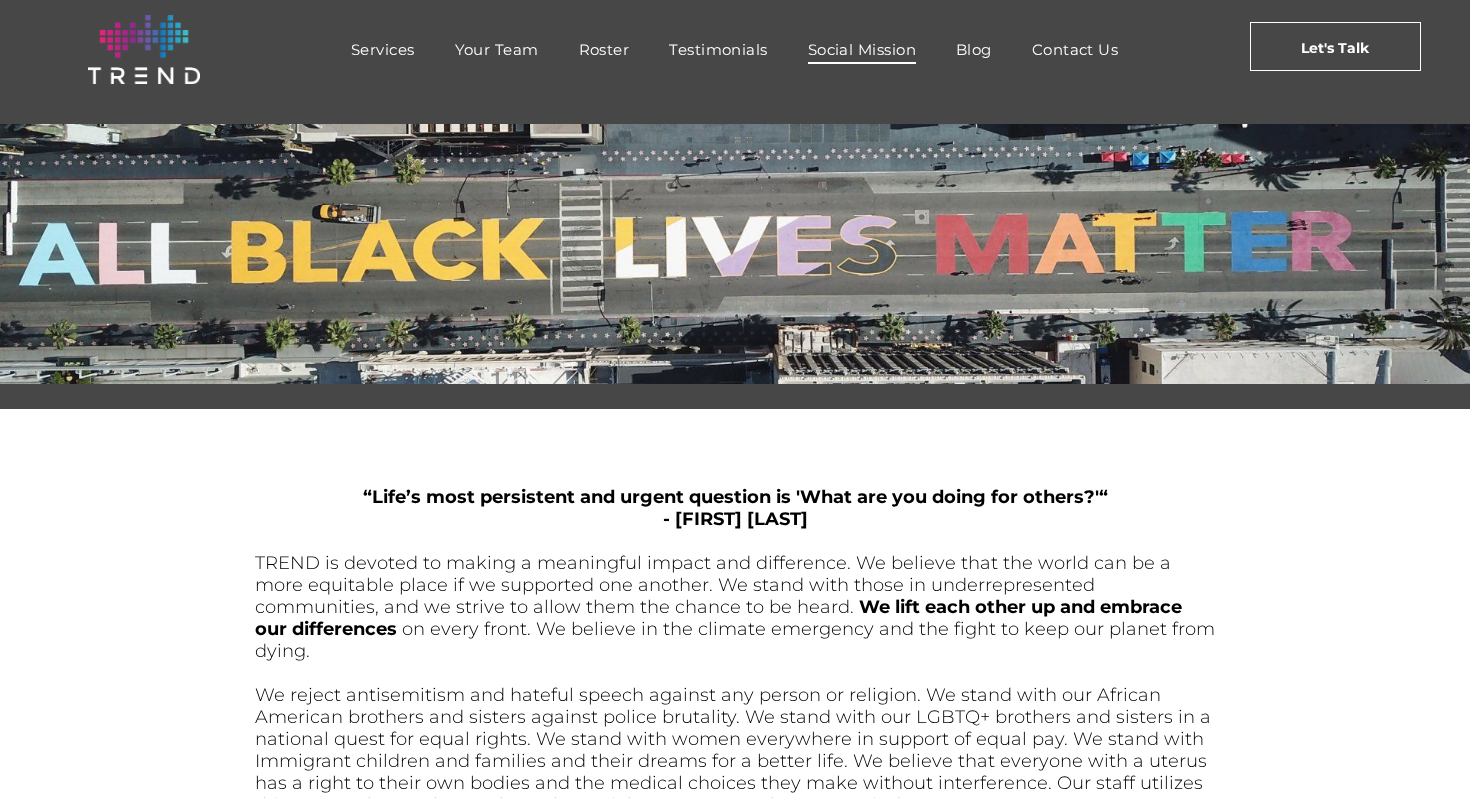 scroll, scrollTop: 0, scrollLeft: 0, axis: both 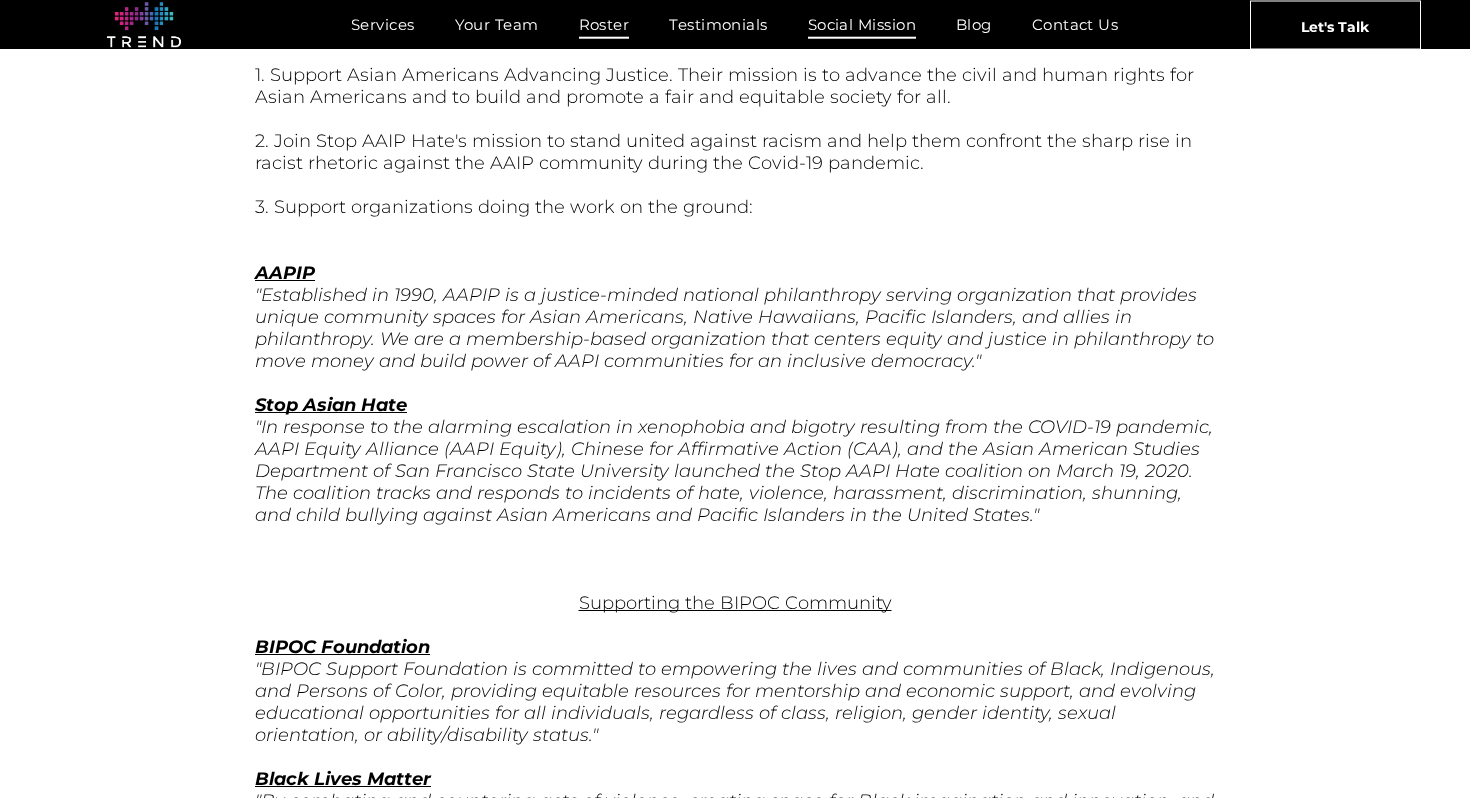 click on "Roster" at bounding box center [604, 24] 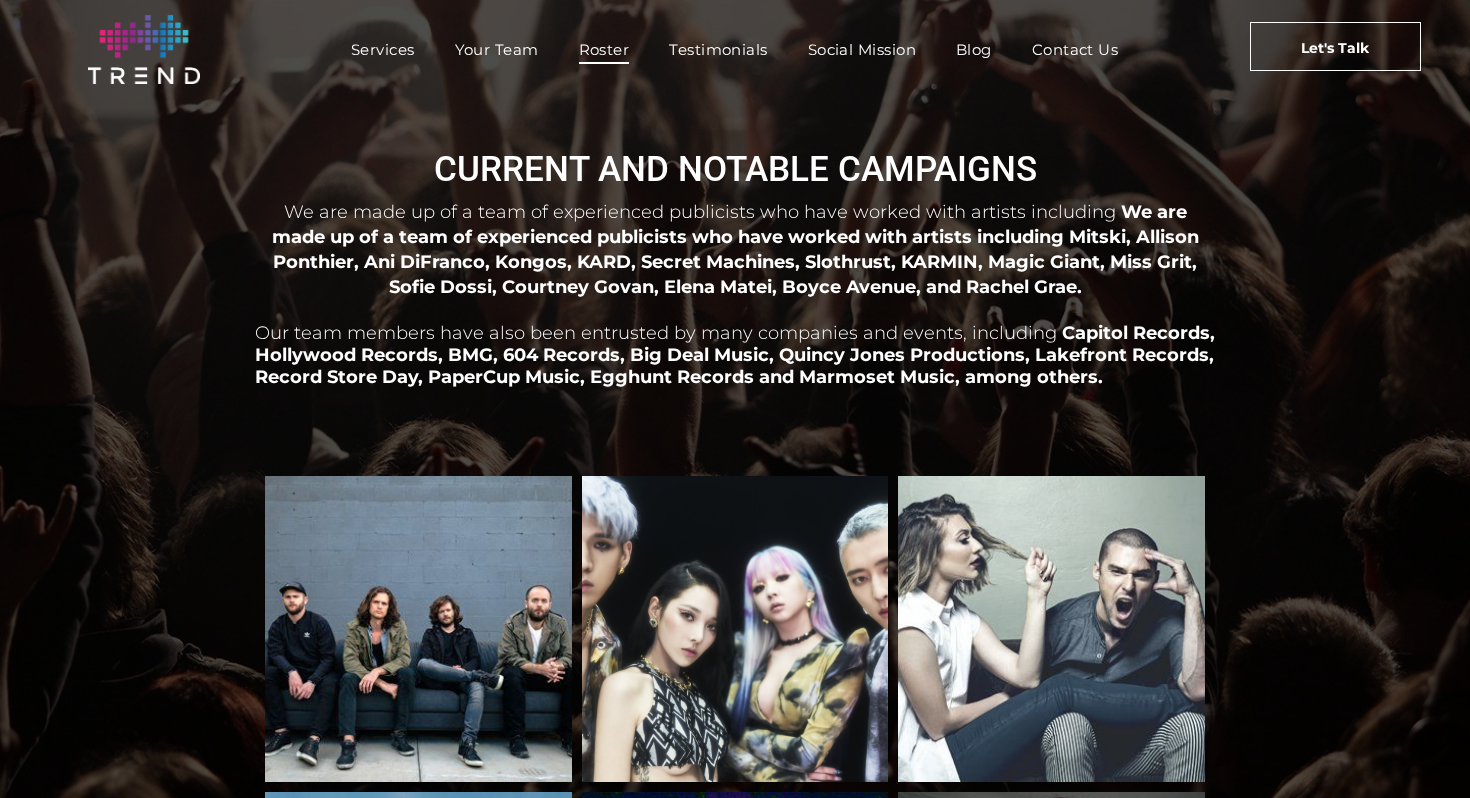 scroll, scrollTop: 0, scrollLeft: 0, axis: both 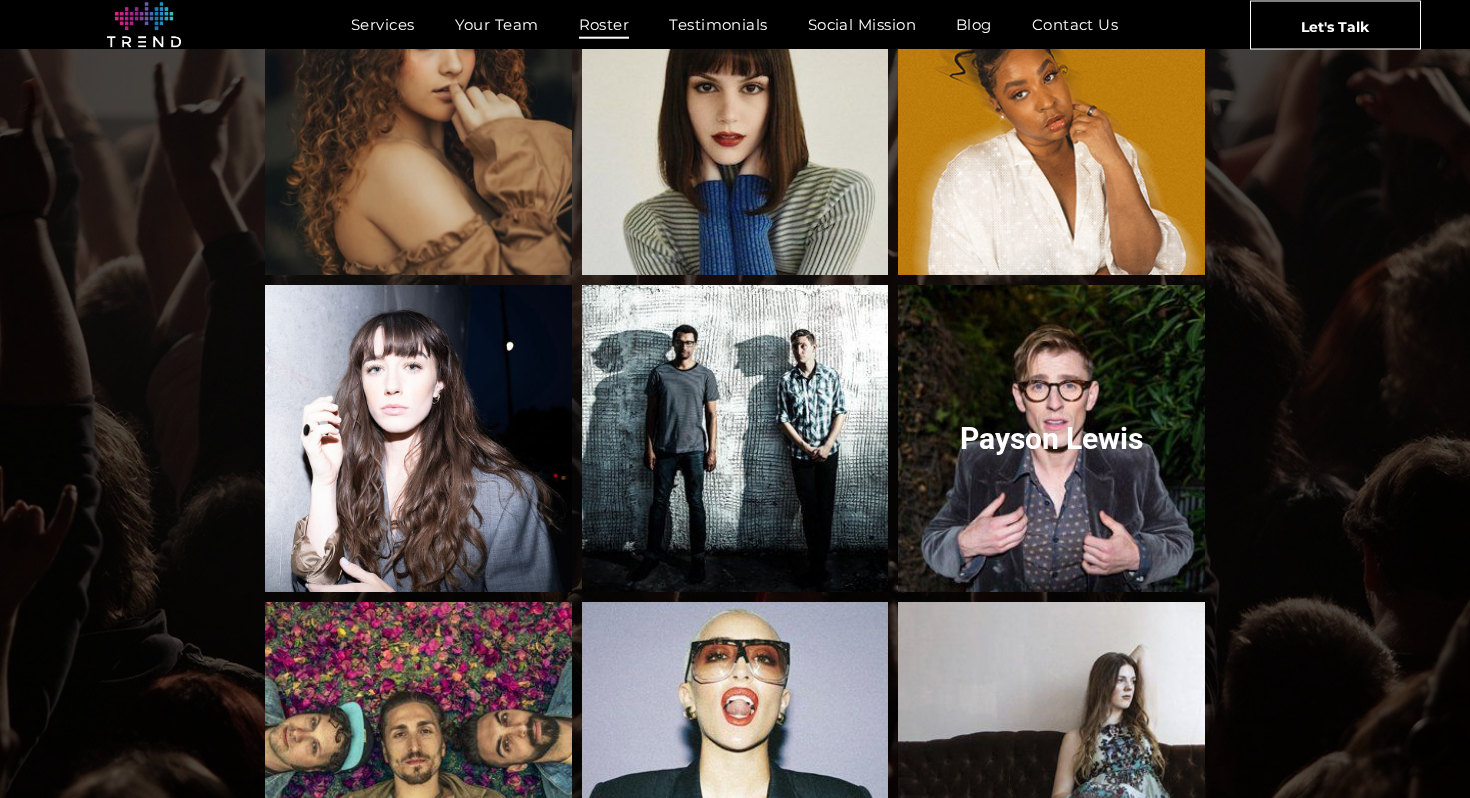 click at bounding box center (1051, 438) 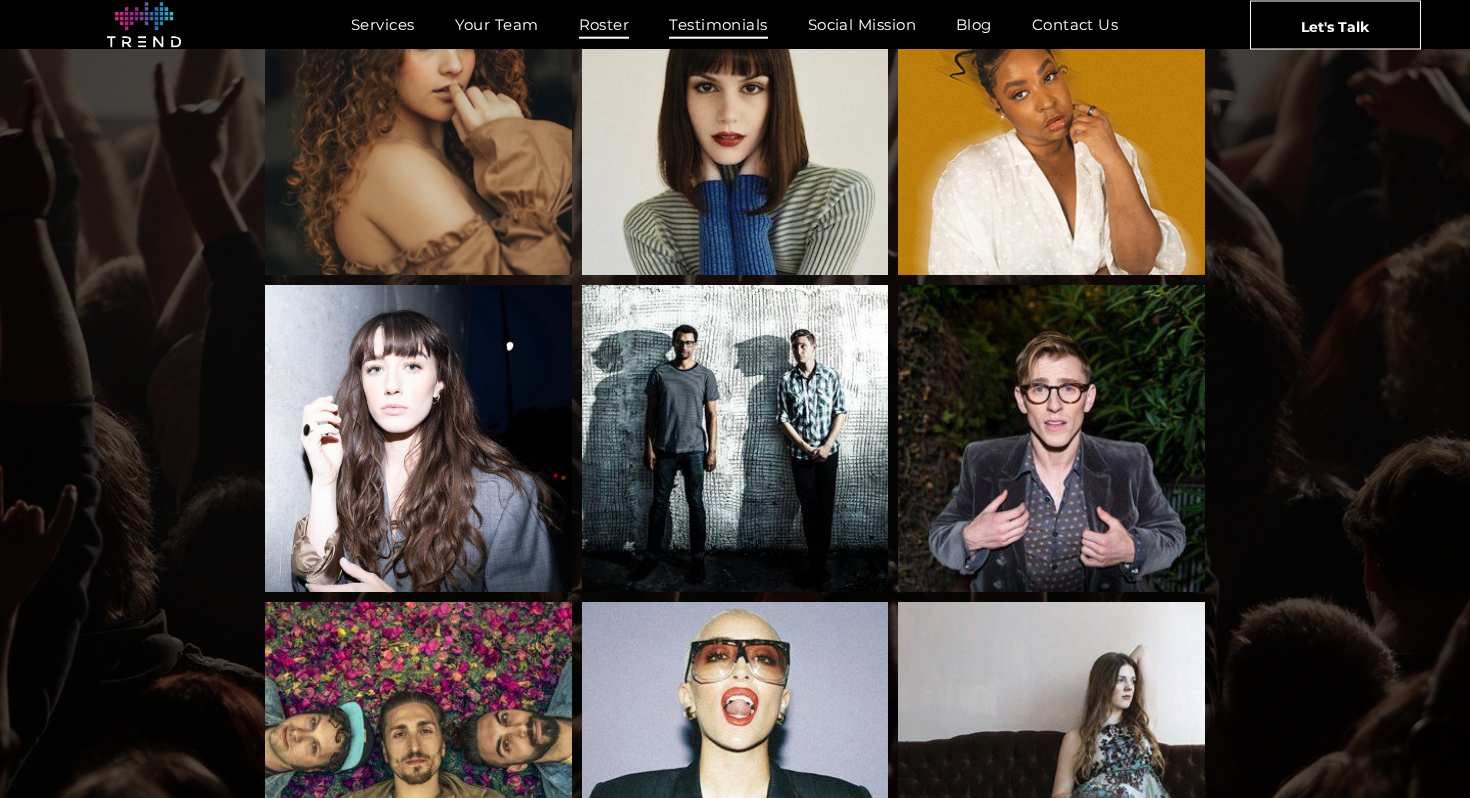 click on "Testimonials" at bounding box center [718, 24] 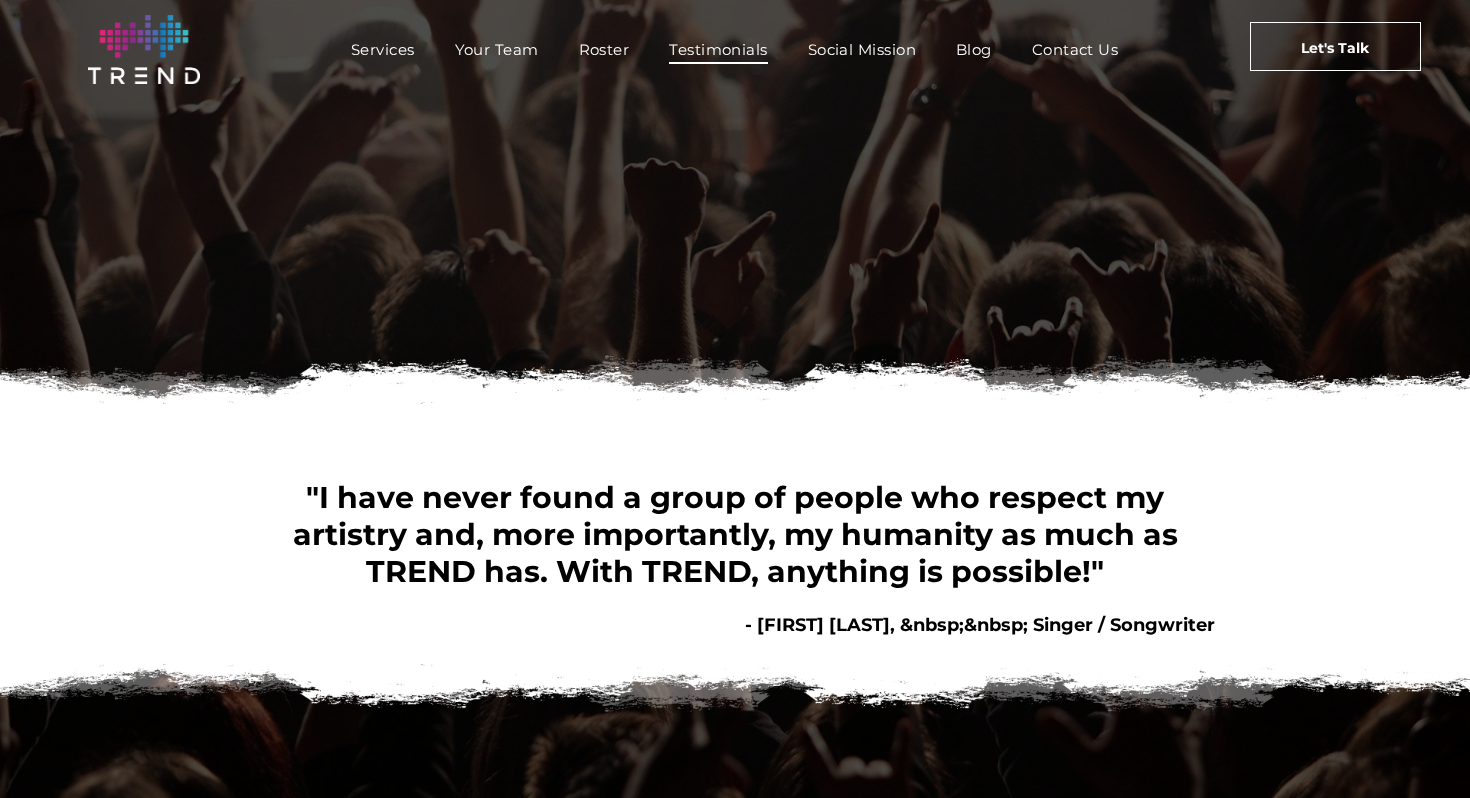 scroll, scrollTop: 0, scrollLeft: 0, axis: both 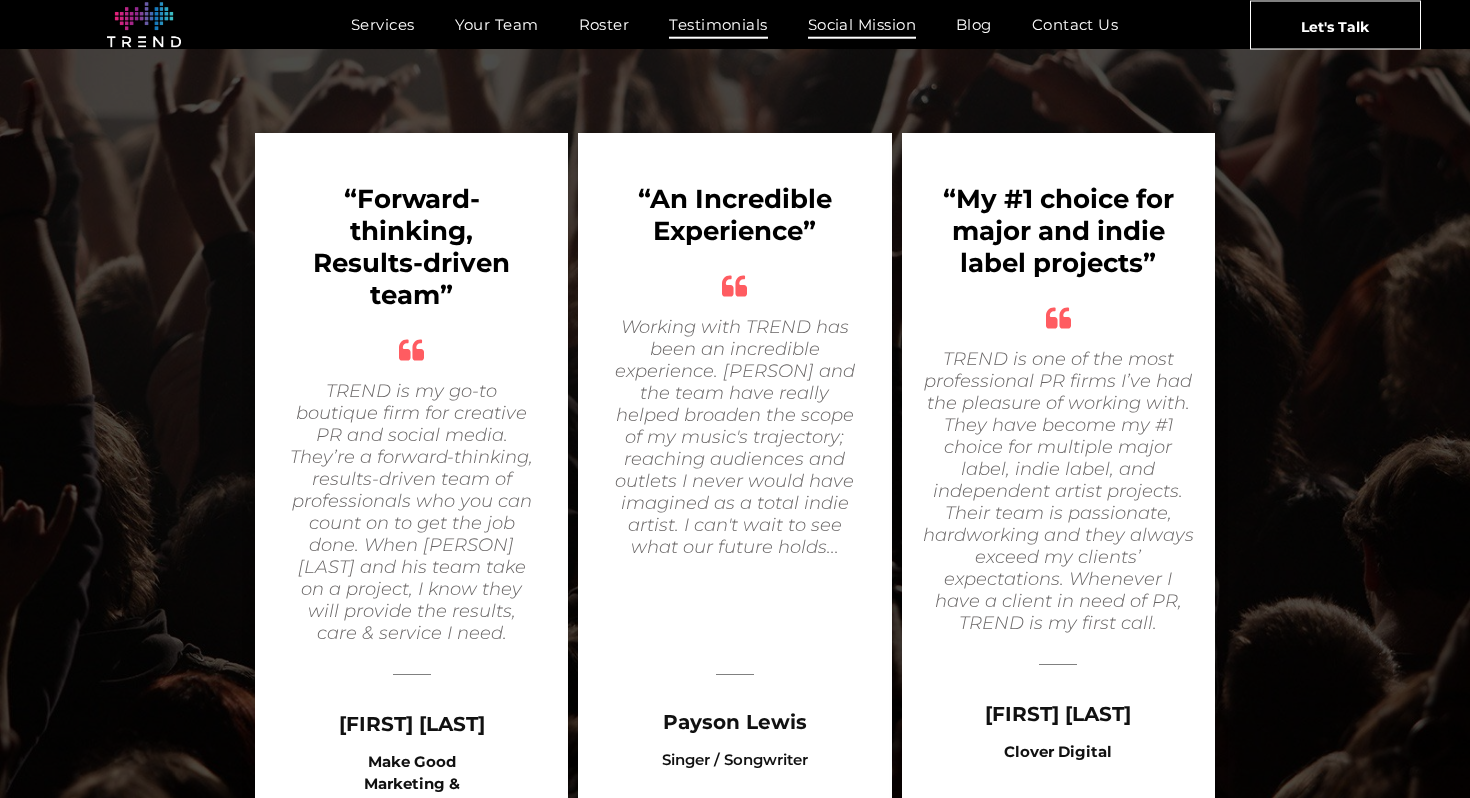 click on "Social Mission" at bounding box center [862, 24] 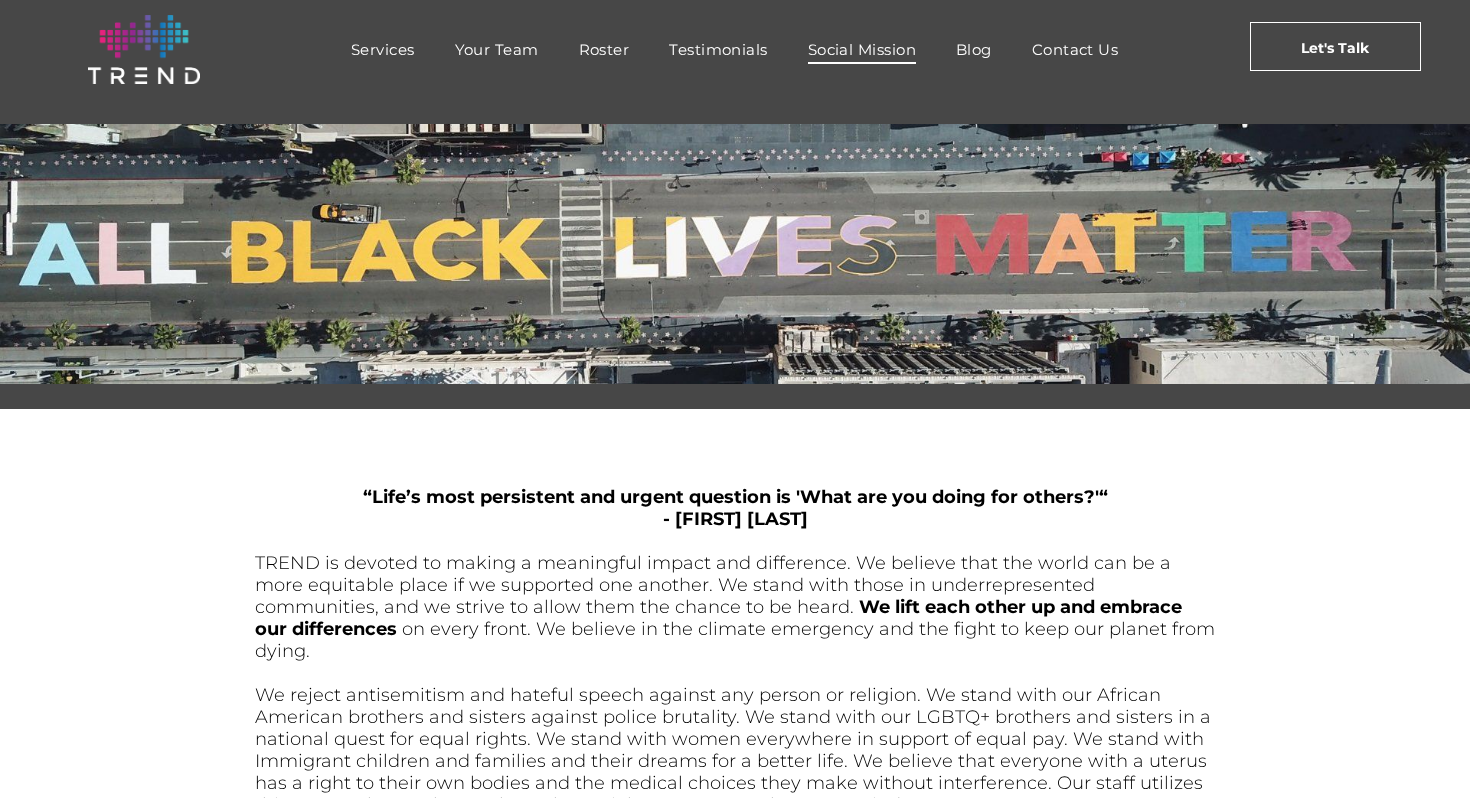 scroll, scrollTop: 0, scrollLeft: 0, axis: both 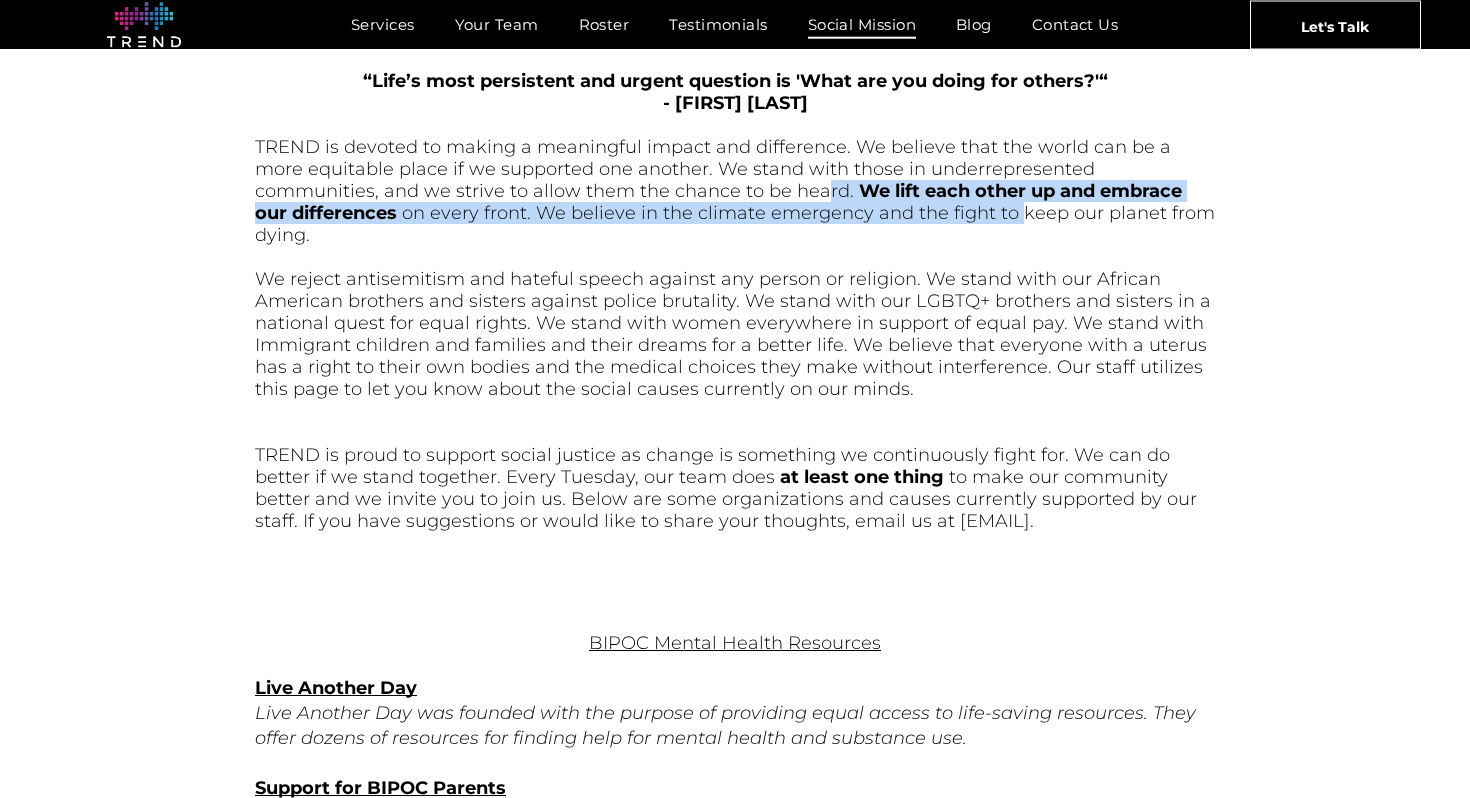 drag, startPoint x: 652, startPoint y: 190, endPoint x: 839, endPoint y: 219, distance: 189.2353 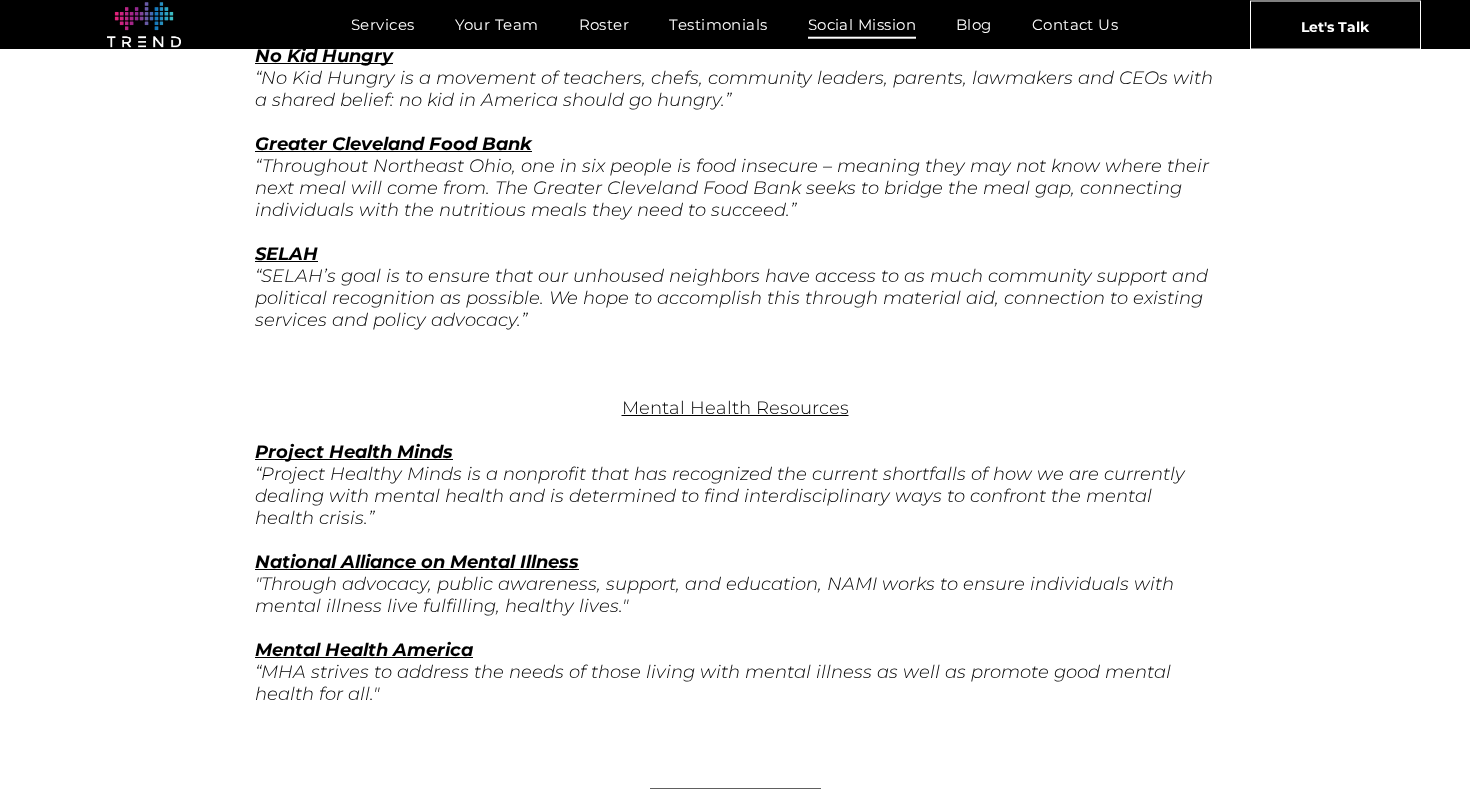 scroll, scrollTop: 6836, scrollLeft: 0, axis: vertical 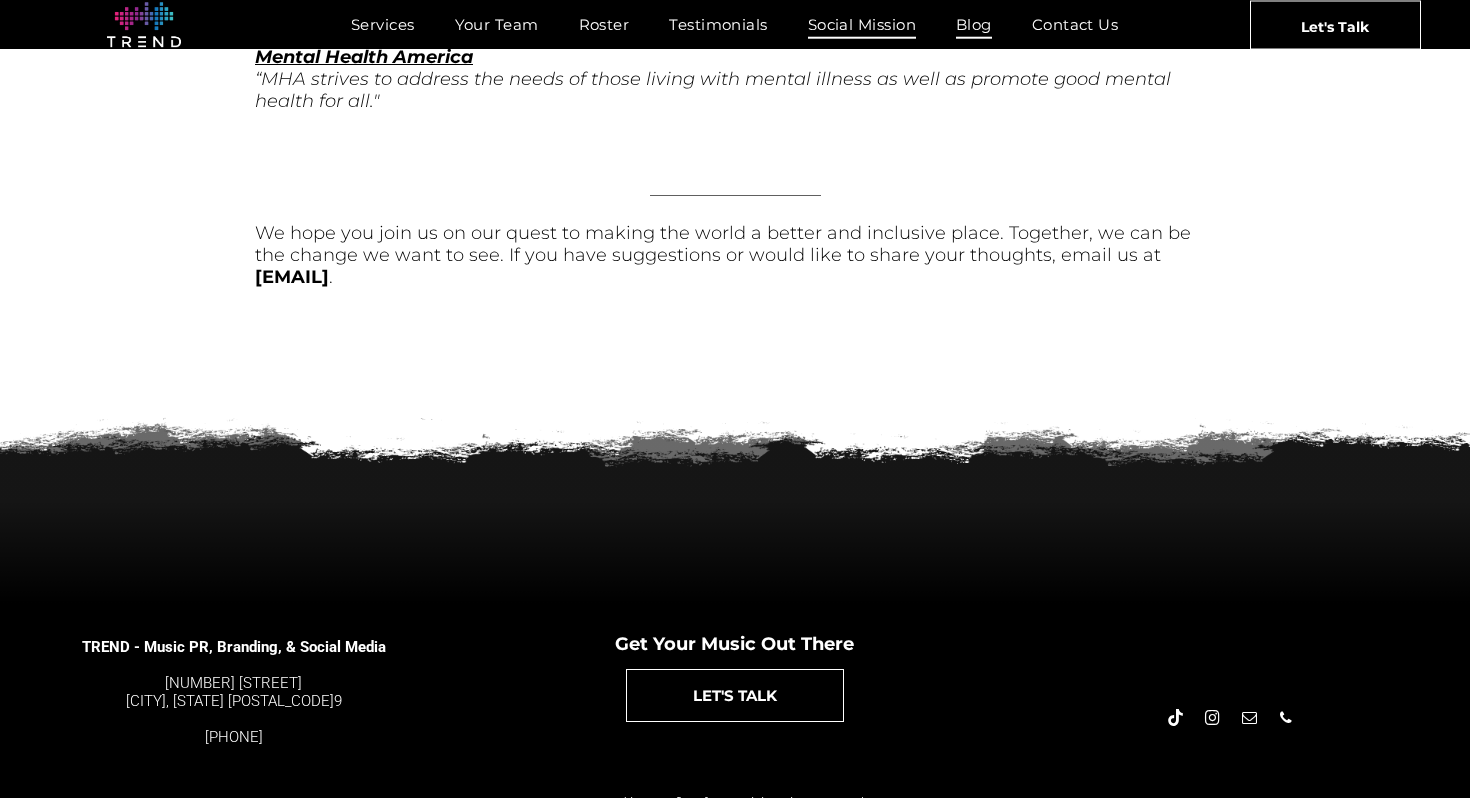 click on "Blog" at bounding box center [974, 24] 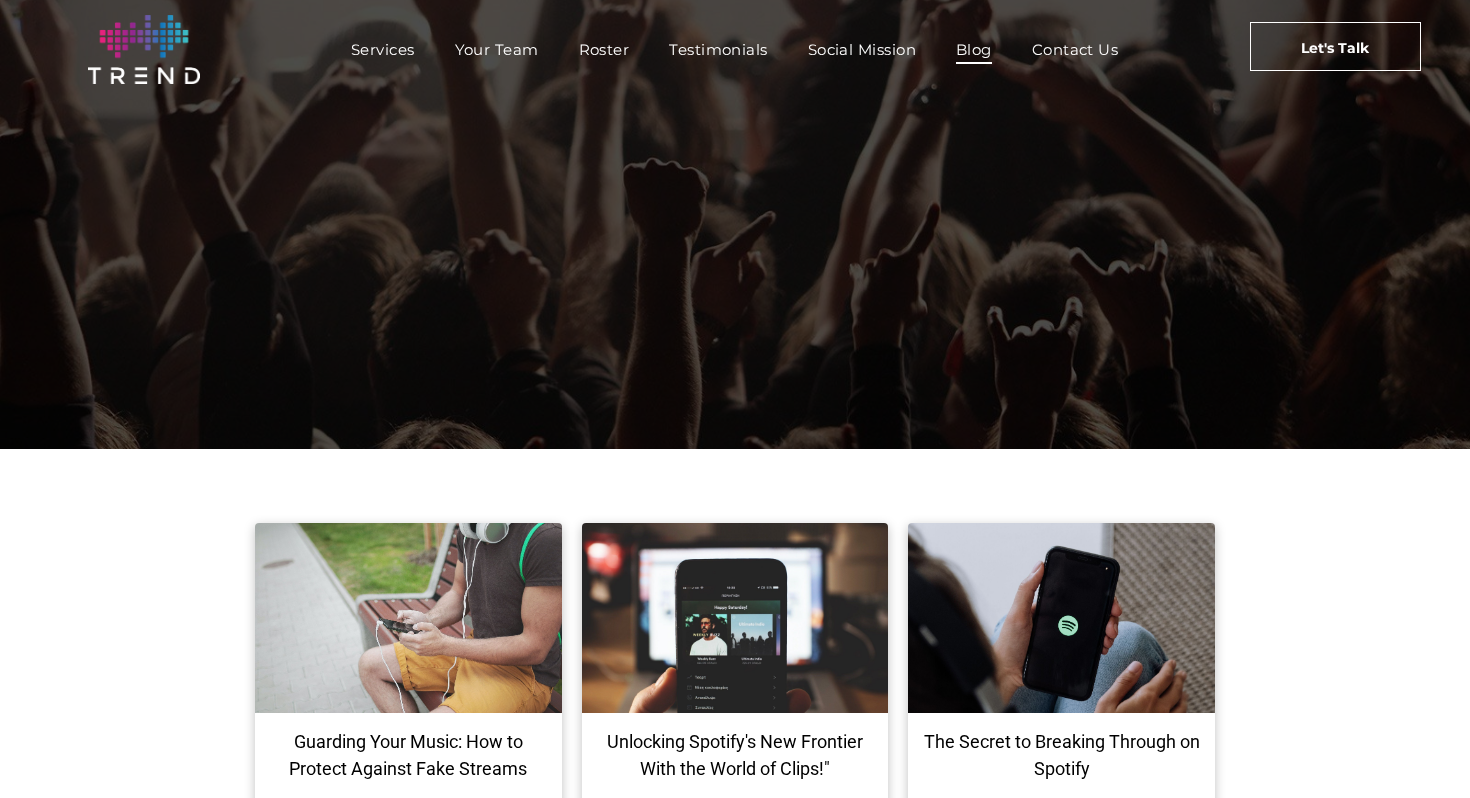 scroll, scrollTop: 0, scrollLeft: 0, axis: both 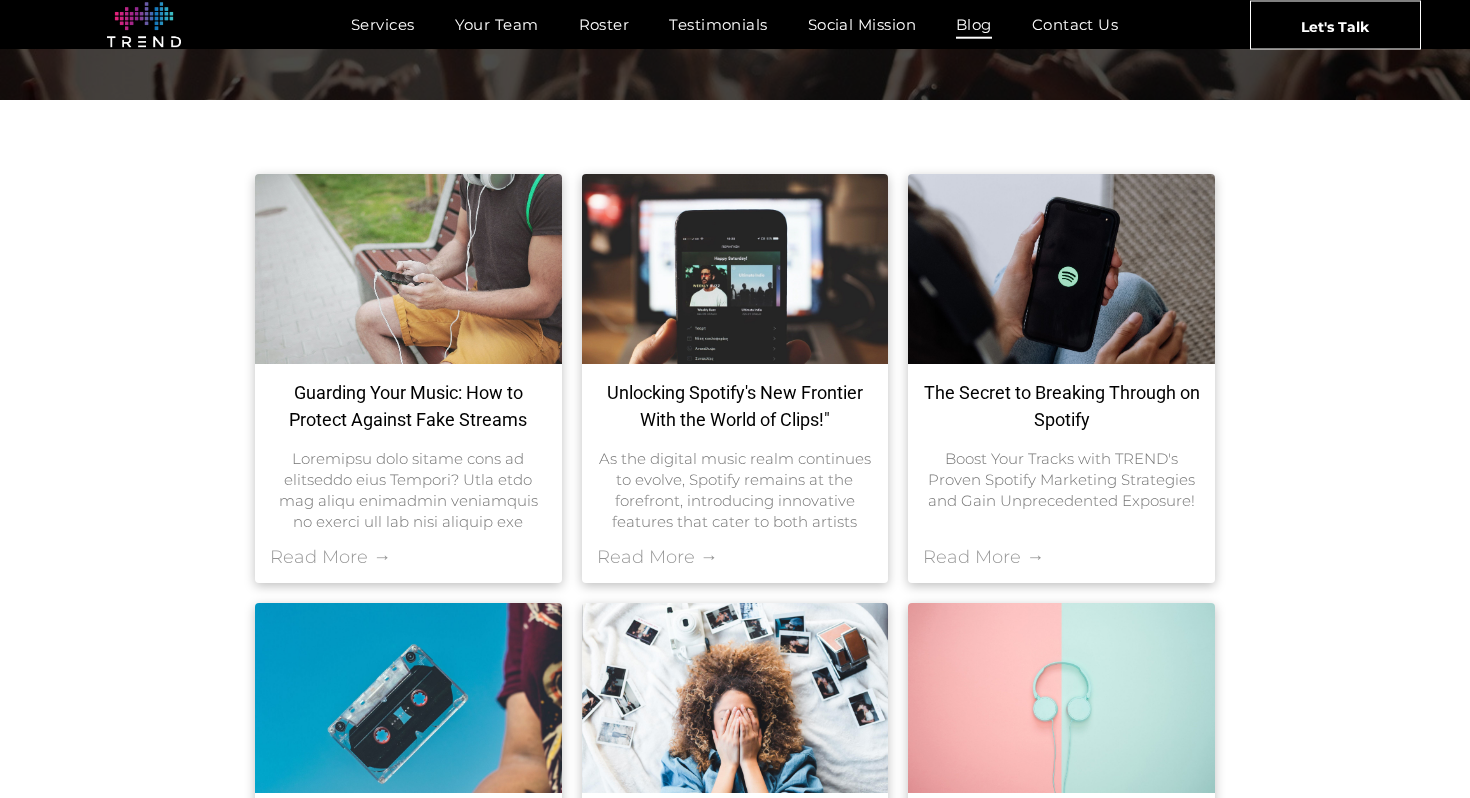click at bounding box center (408, 269) 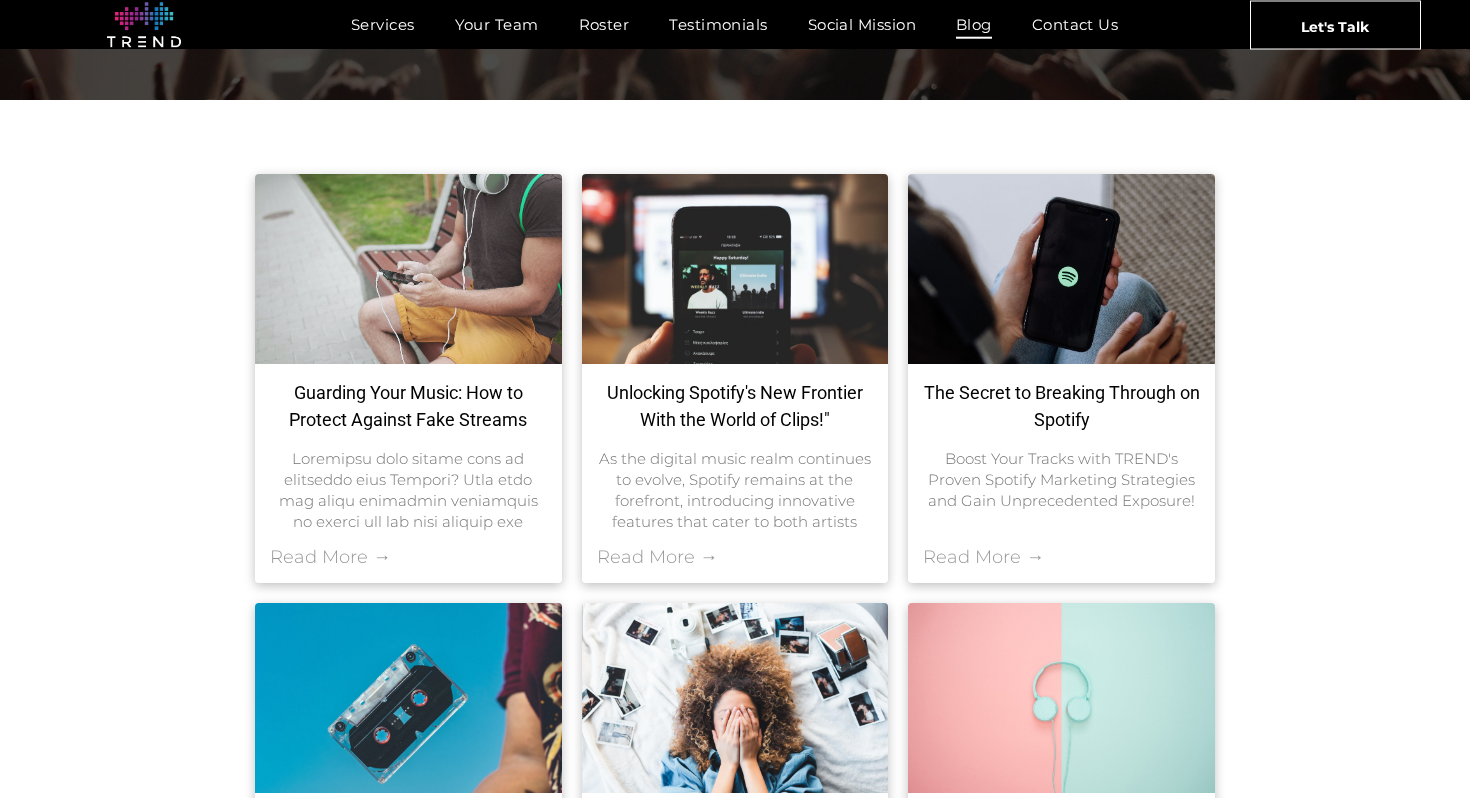 scroll, scrollTop: 0, scrollLeft: 0, axis: both 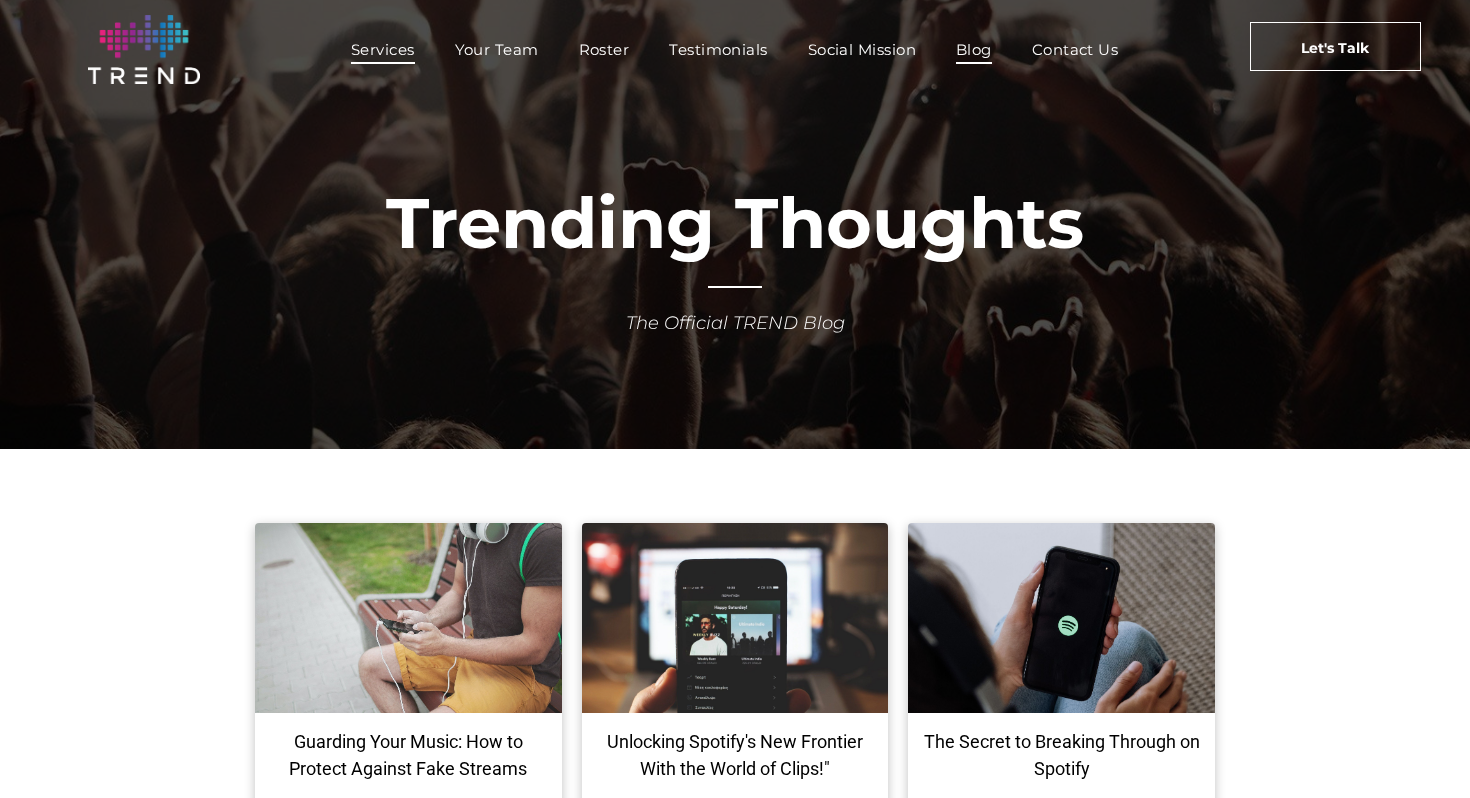 click on "Services" at bounding box center [383, 49] 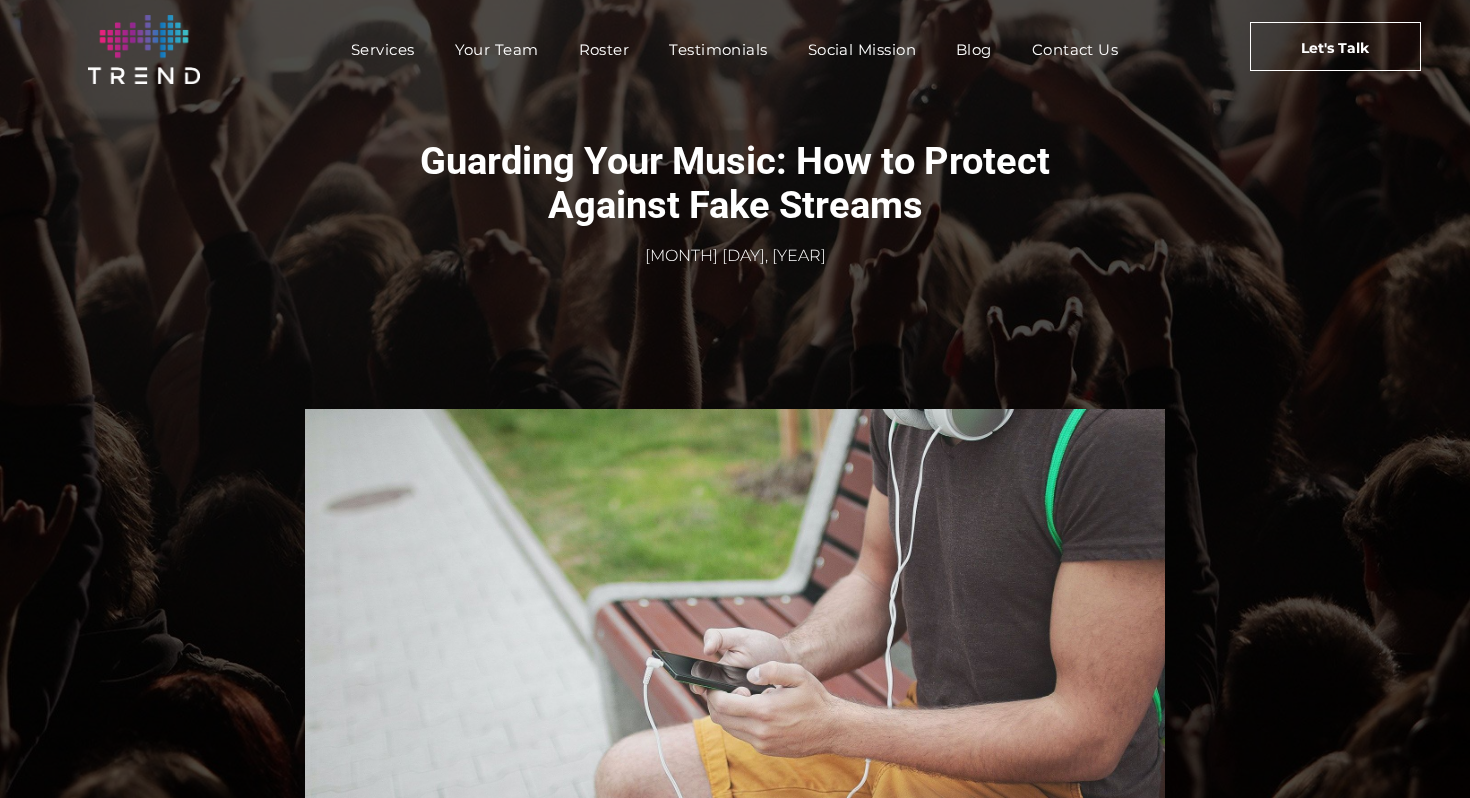 scroll, scrollTop: 0, scrollLeft: 0, axis: both 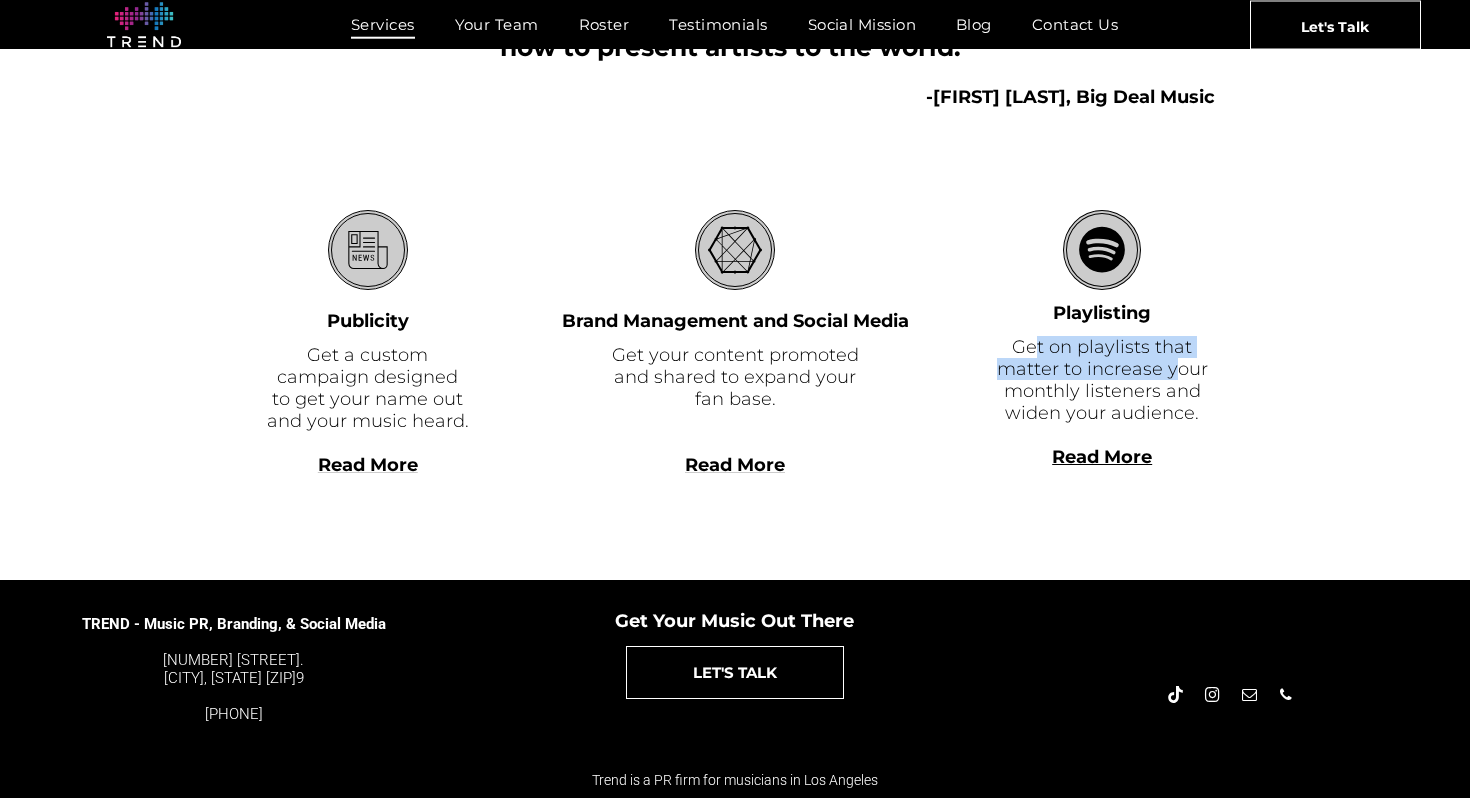 drag, startPoint x: 1041, startPoint y: 353, endPoint x: 1188, endPoint y: 372, distance: 148.22281 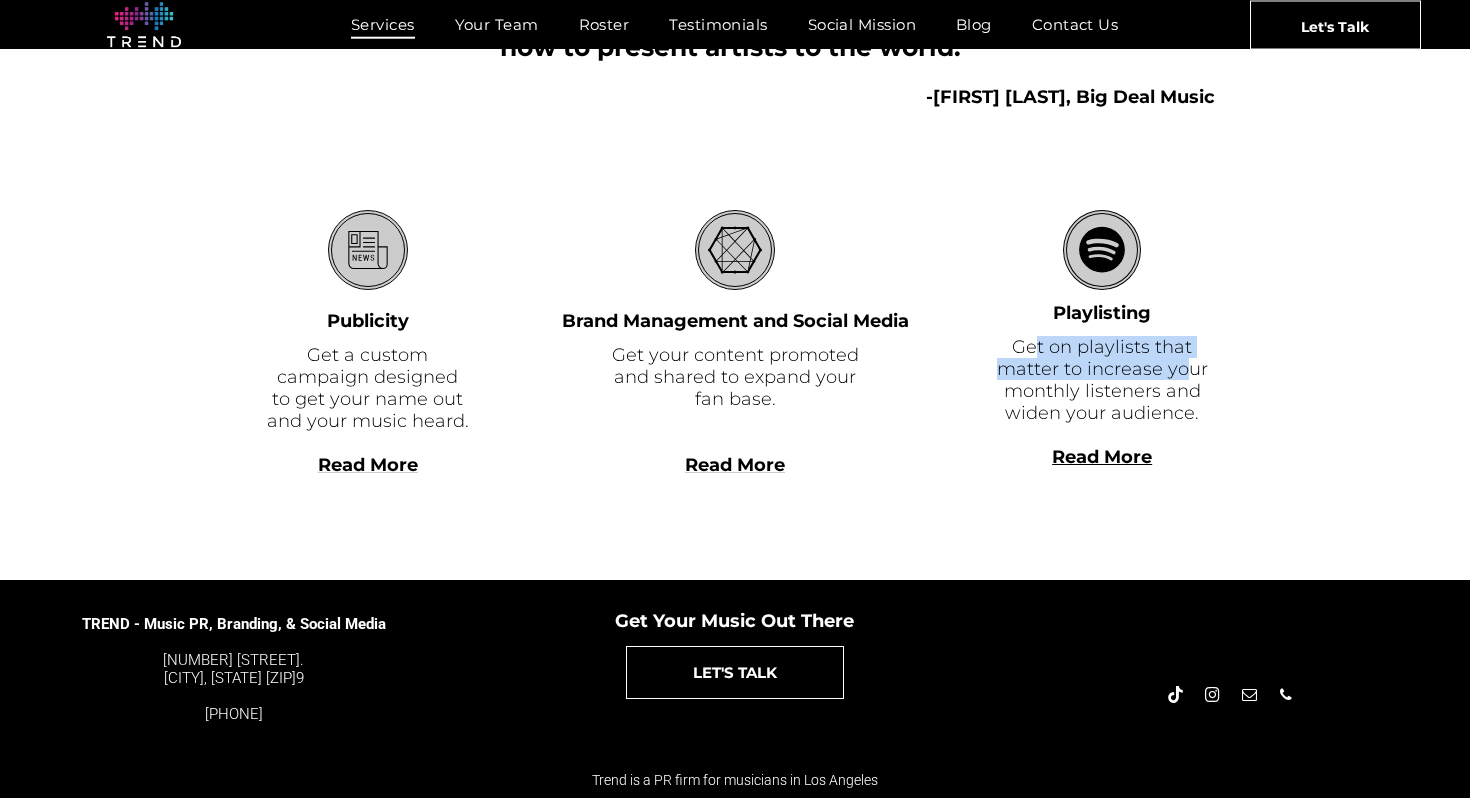 click on "Get on playlists that matter to increase your monthly listeners and widen your audience." at bounding box center (1102, 380) 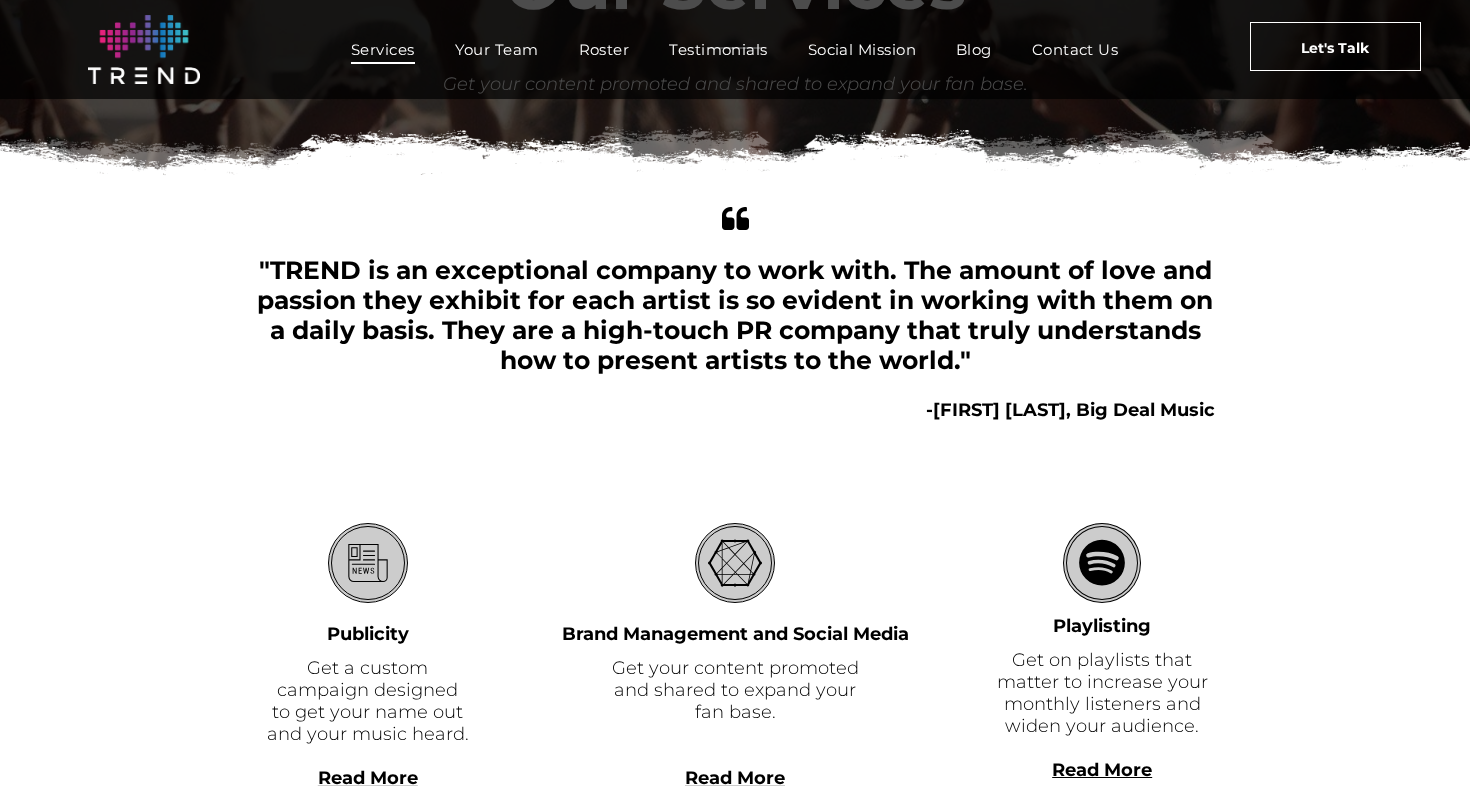 scroll, scrollTop: 552, scrollLeft: 0, axis: vertical 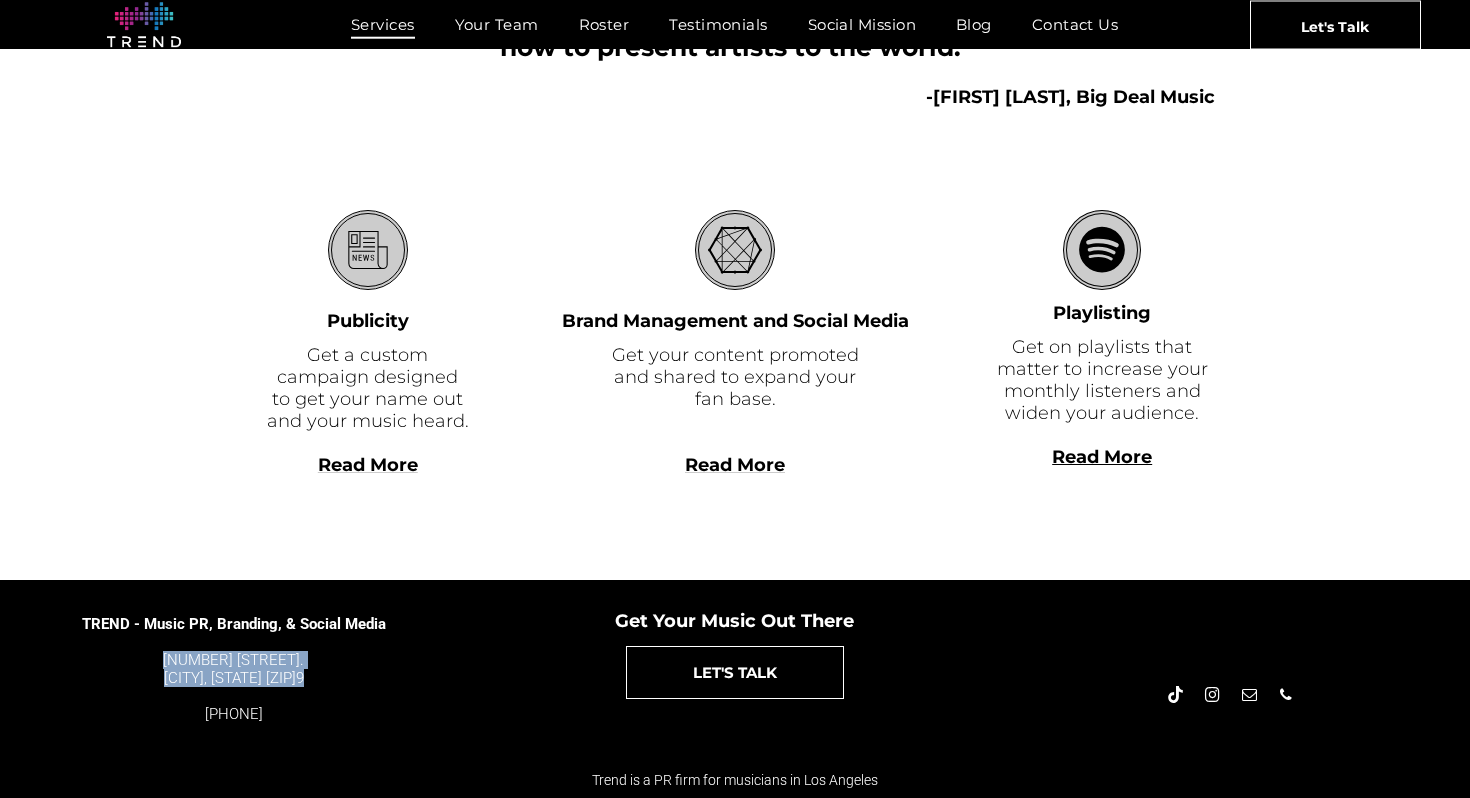 drag, startPoint x: 166, startPoint y: 656, endPoint x: 363, endPoint y: 679, distance: 198.33809 